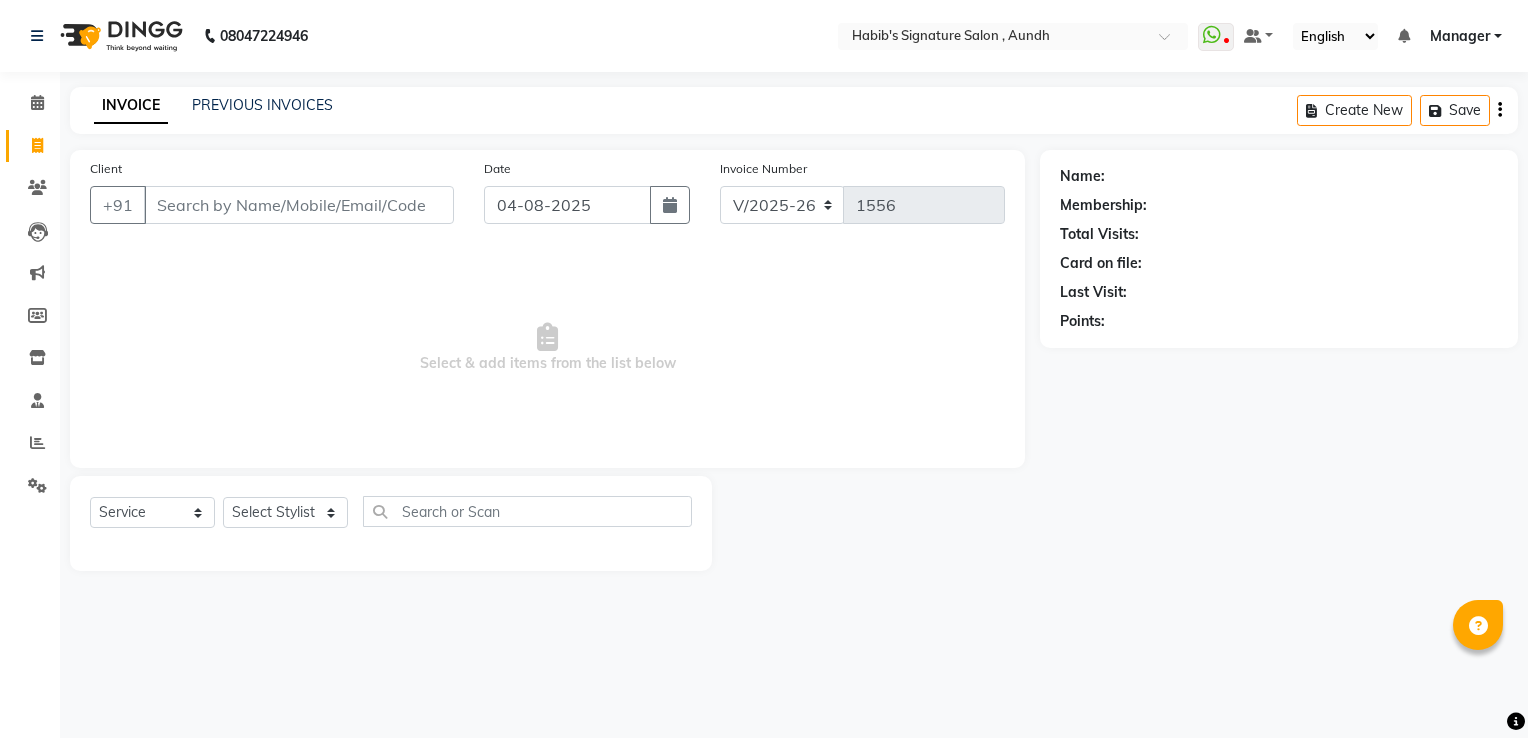 select on "6342" 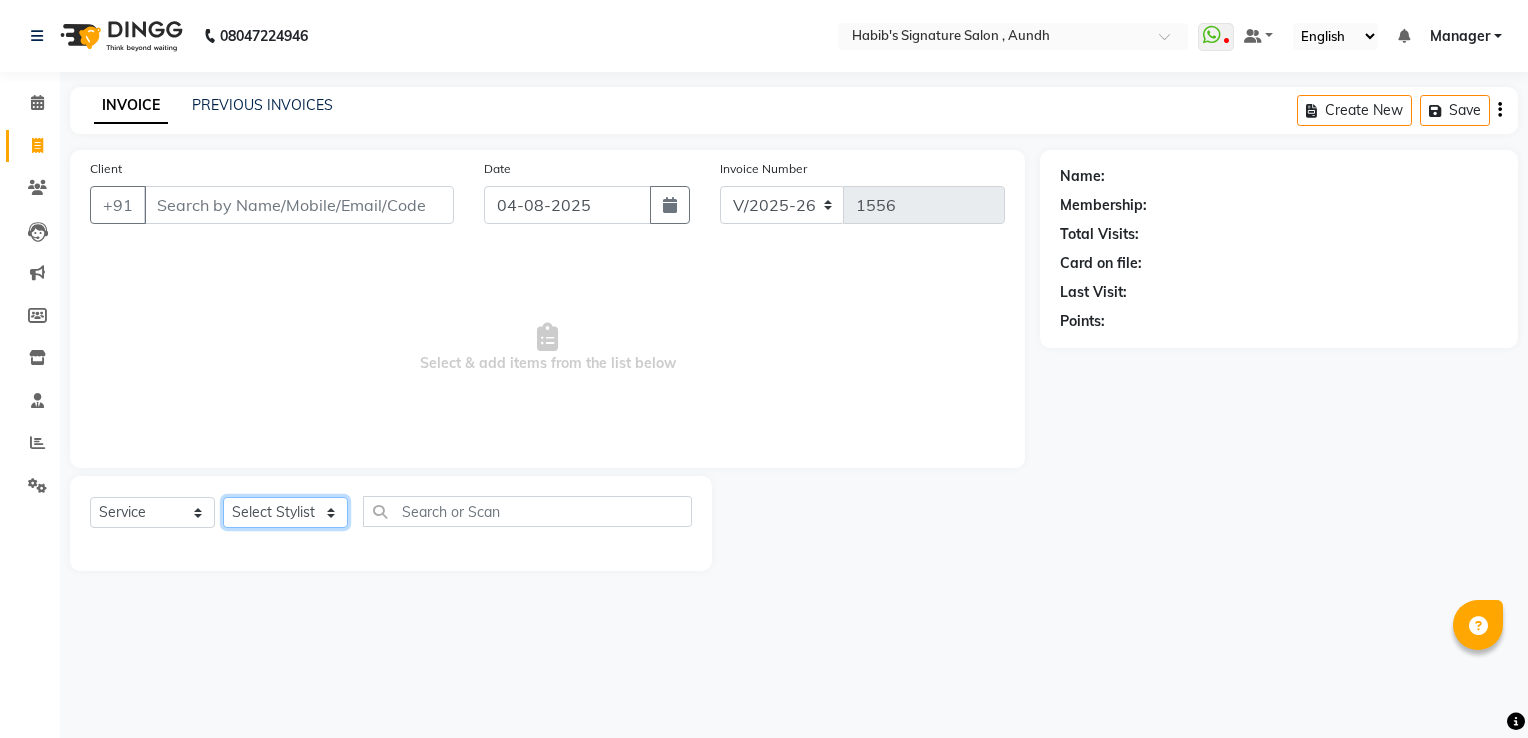 drag, startPoint x: 0, startPoint y: 0, endPoint x: 288, endPoint y: 515, distance: 590.0585 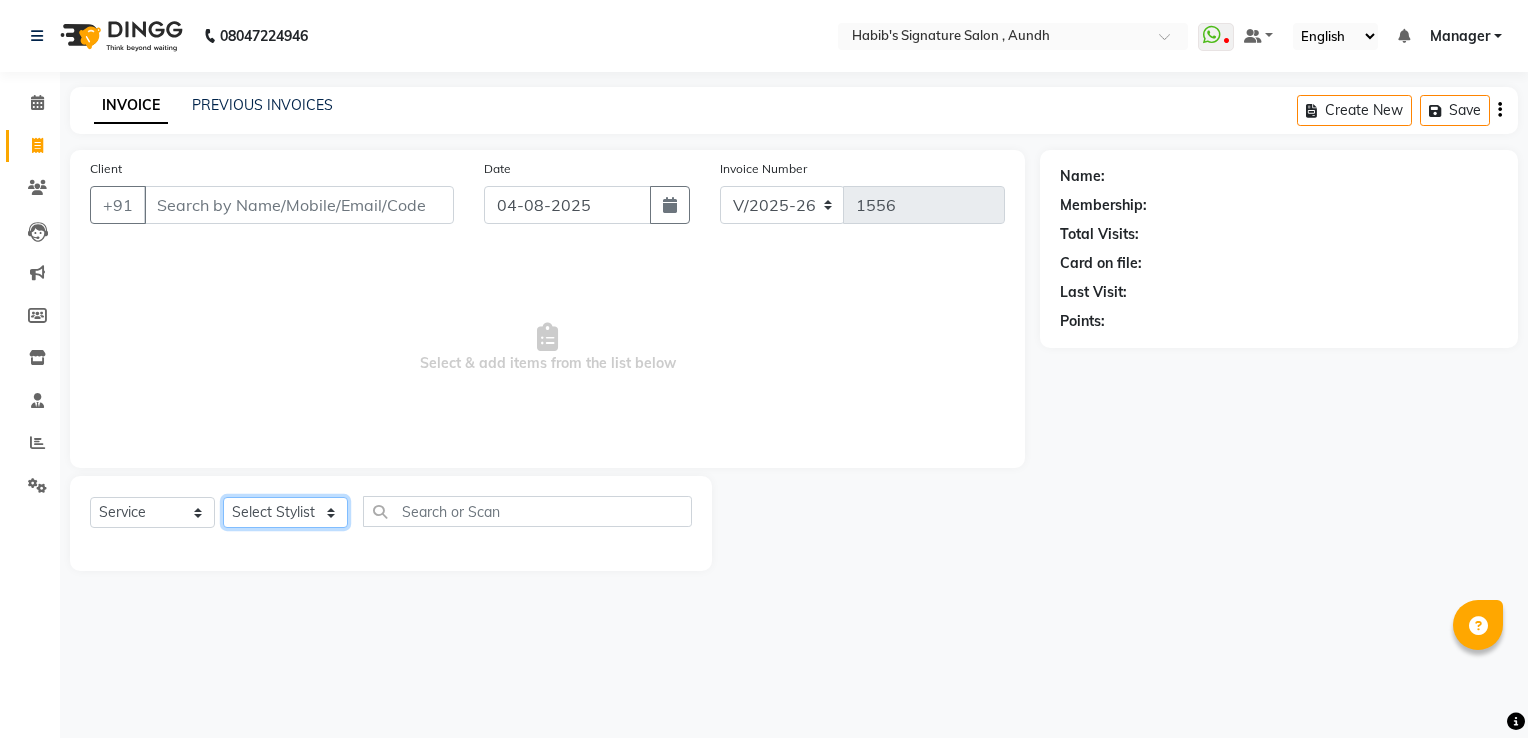 select on "83582" 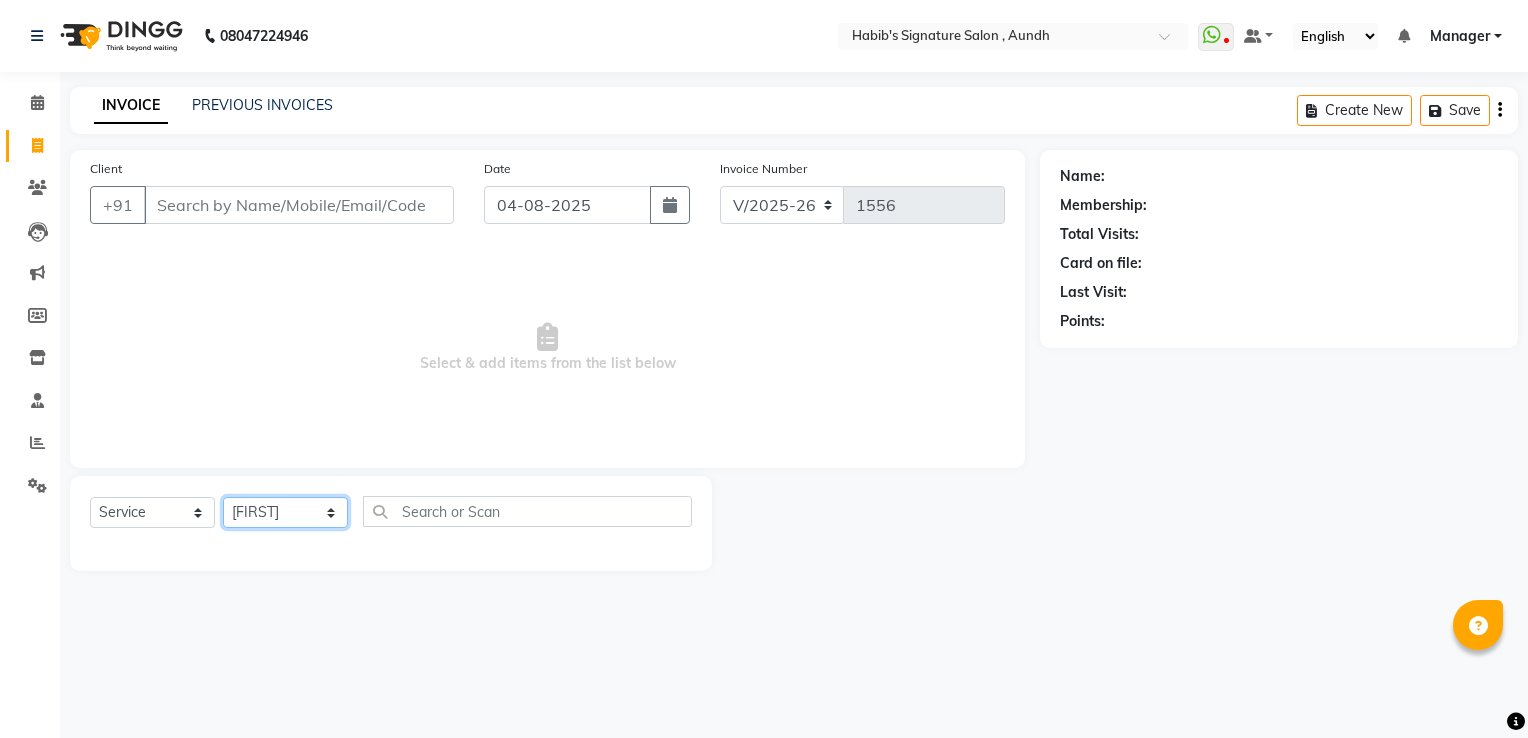 click on "Select Stylist Ankit  Sir DEEPAK SAUDAGAR DEVA SIR Diya durgesh GANESH Guddu Manager nancy grover POOJA PRASAN preeti Priyanka Jadhav rahul Ruthvik Shinde sagar vilaskar Sajid Shahid shimon SIMON WAKAD 2 SUMIT Suraj Tak" 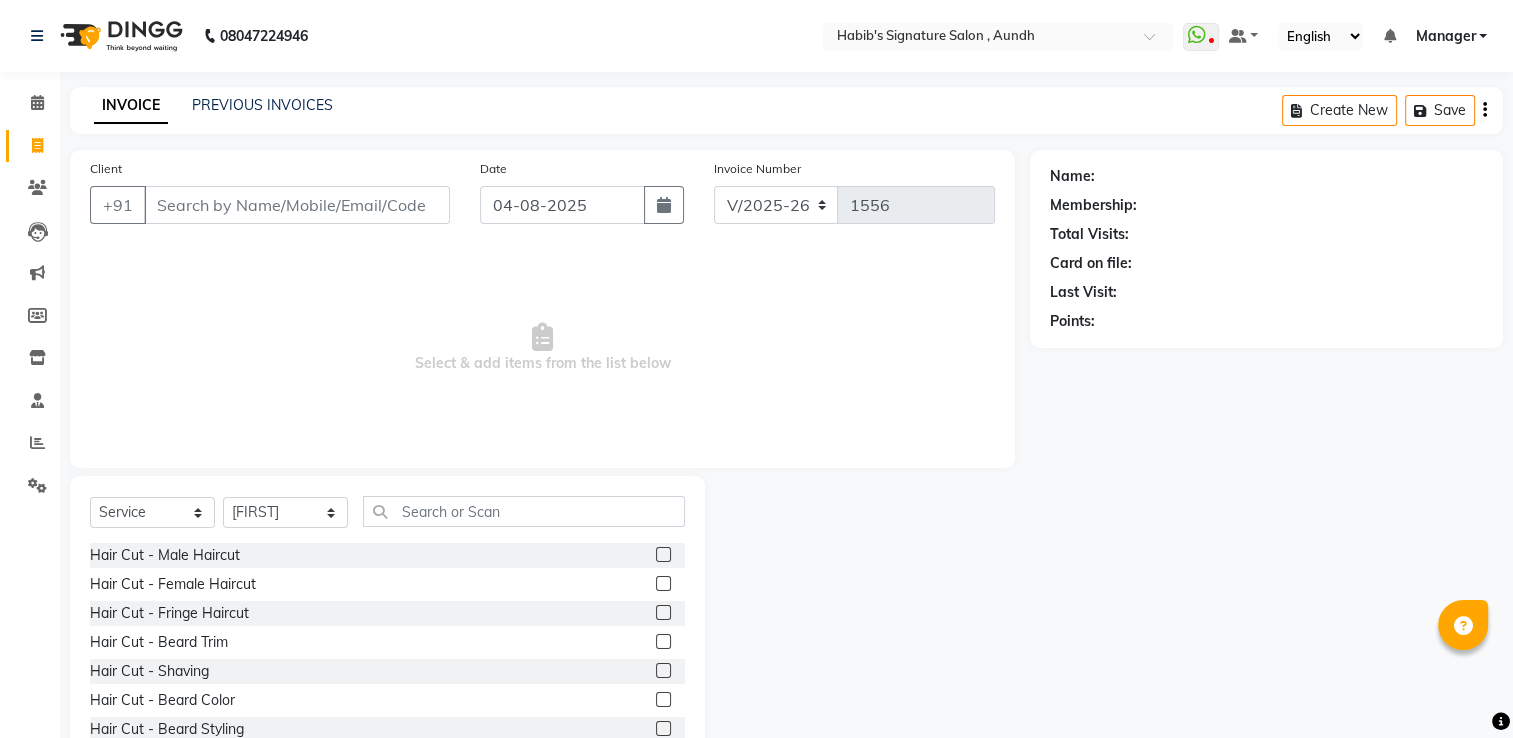 click 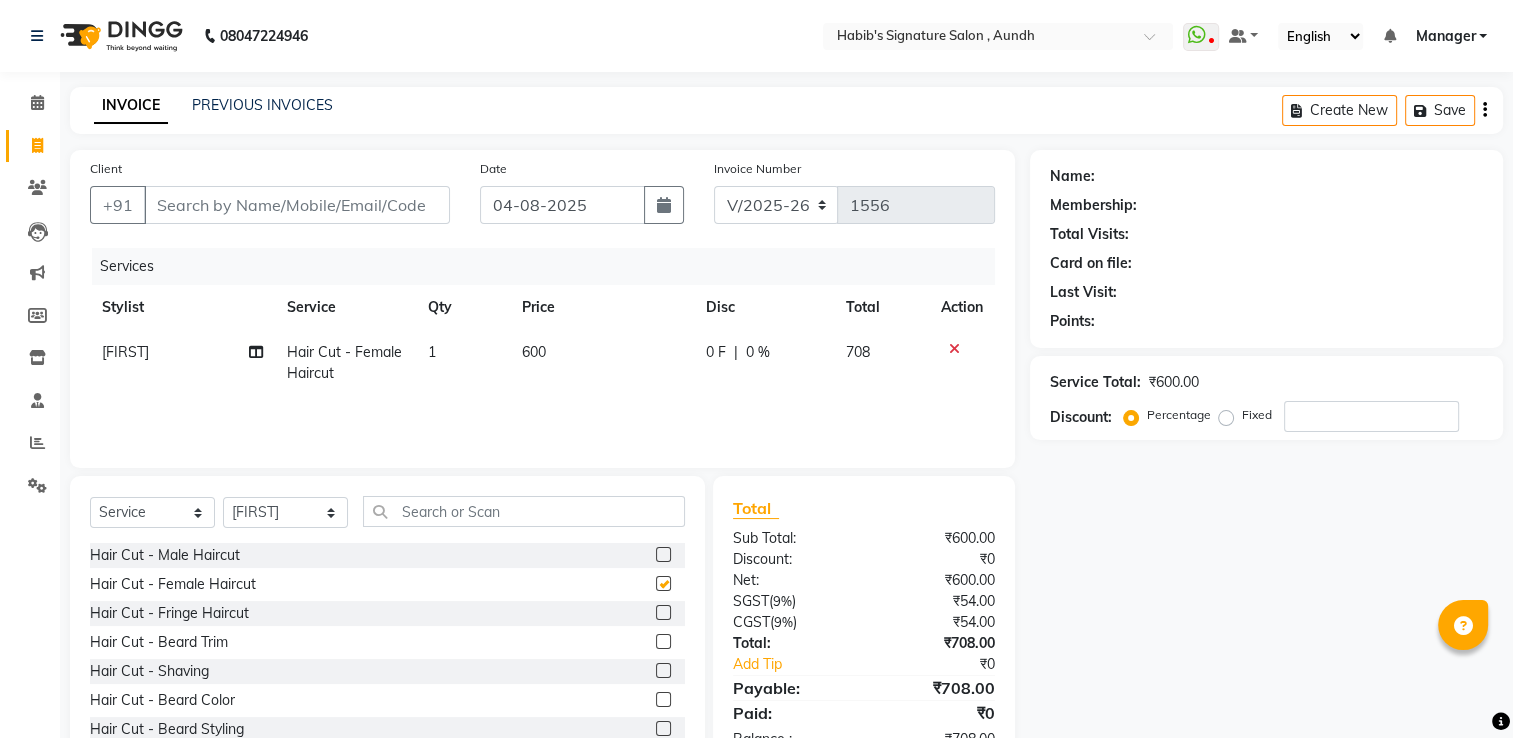 checkbox on "false" 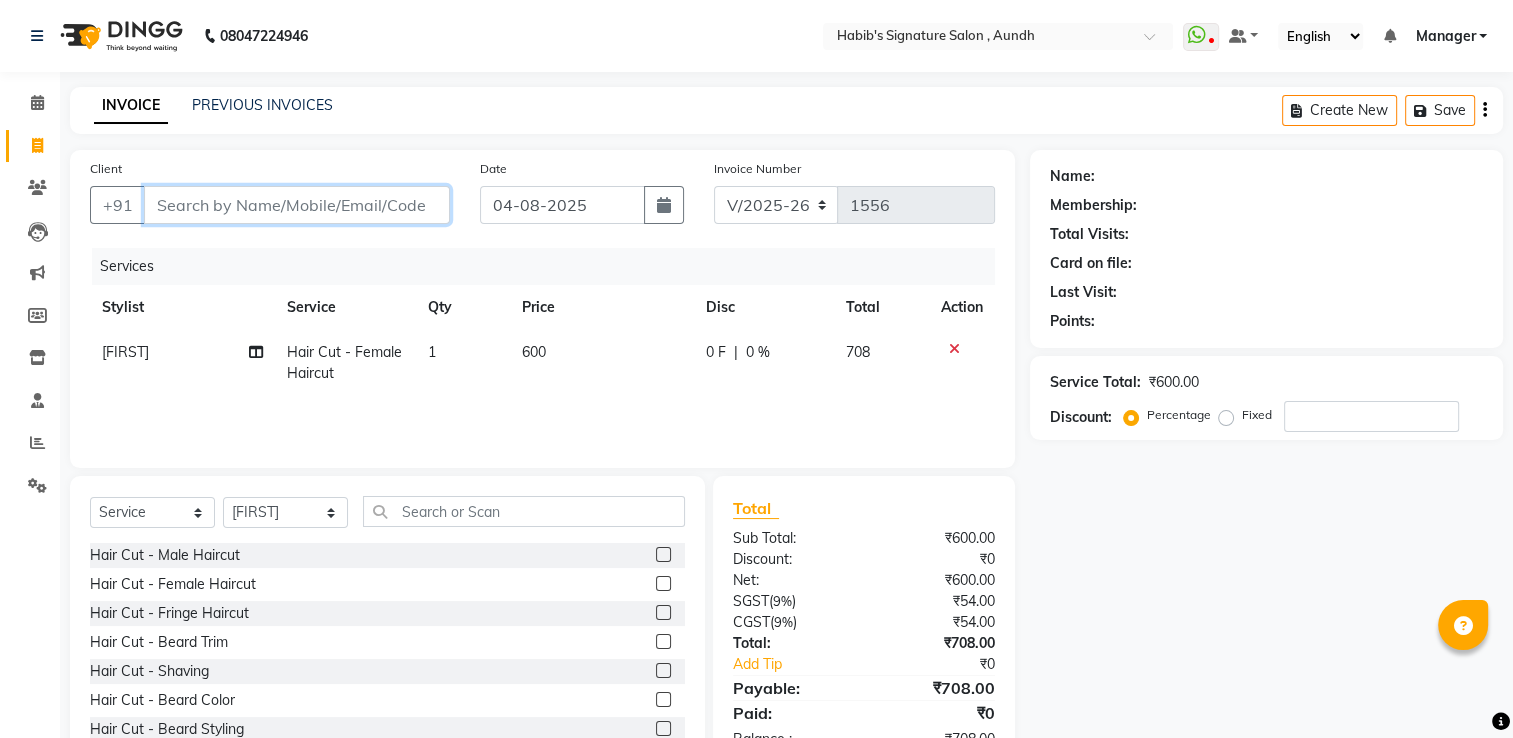 click on "Client" at bounding box center [297, 205] 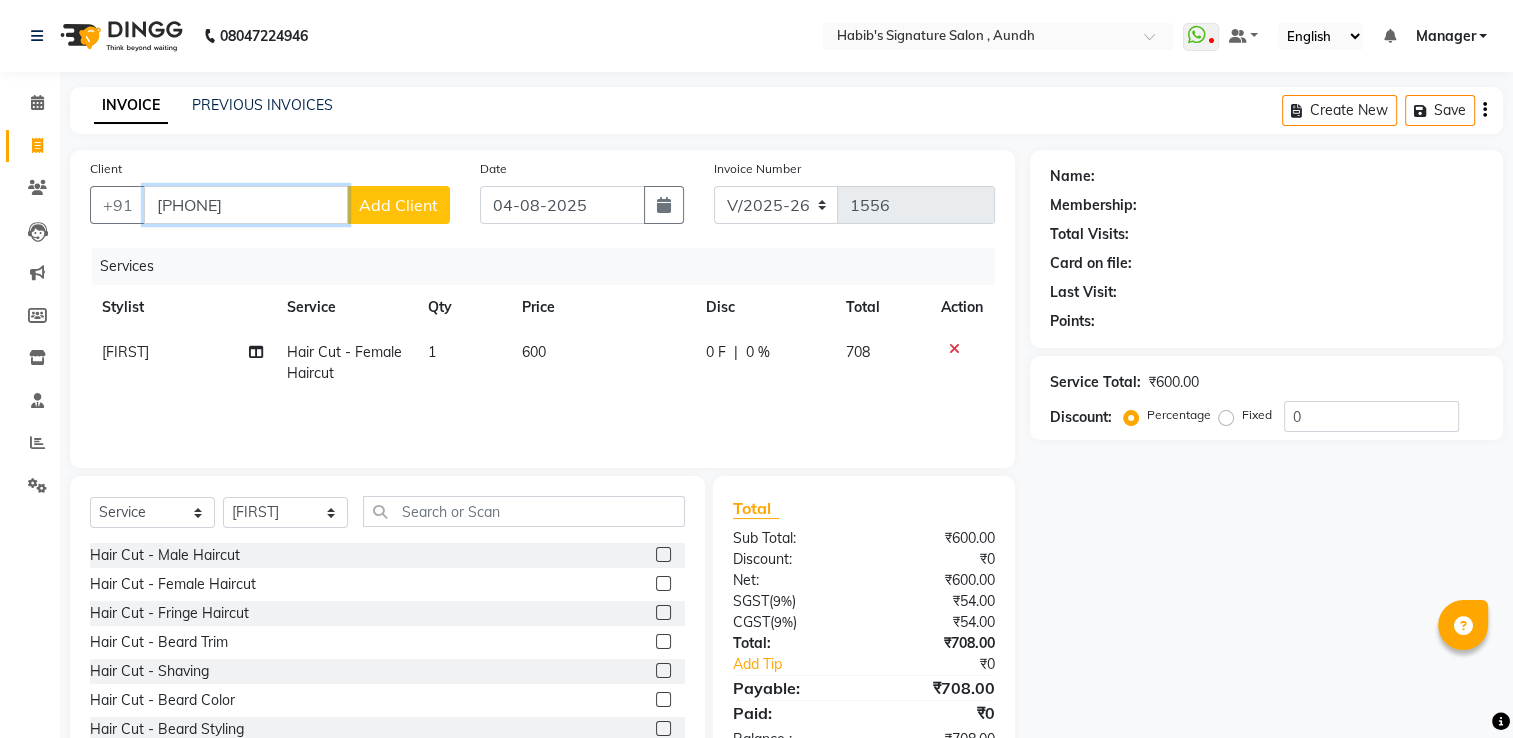 type on "[PHONE]" 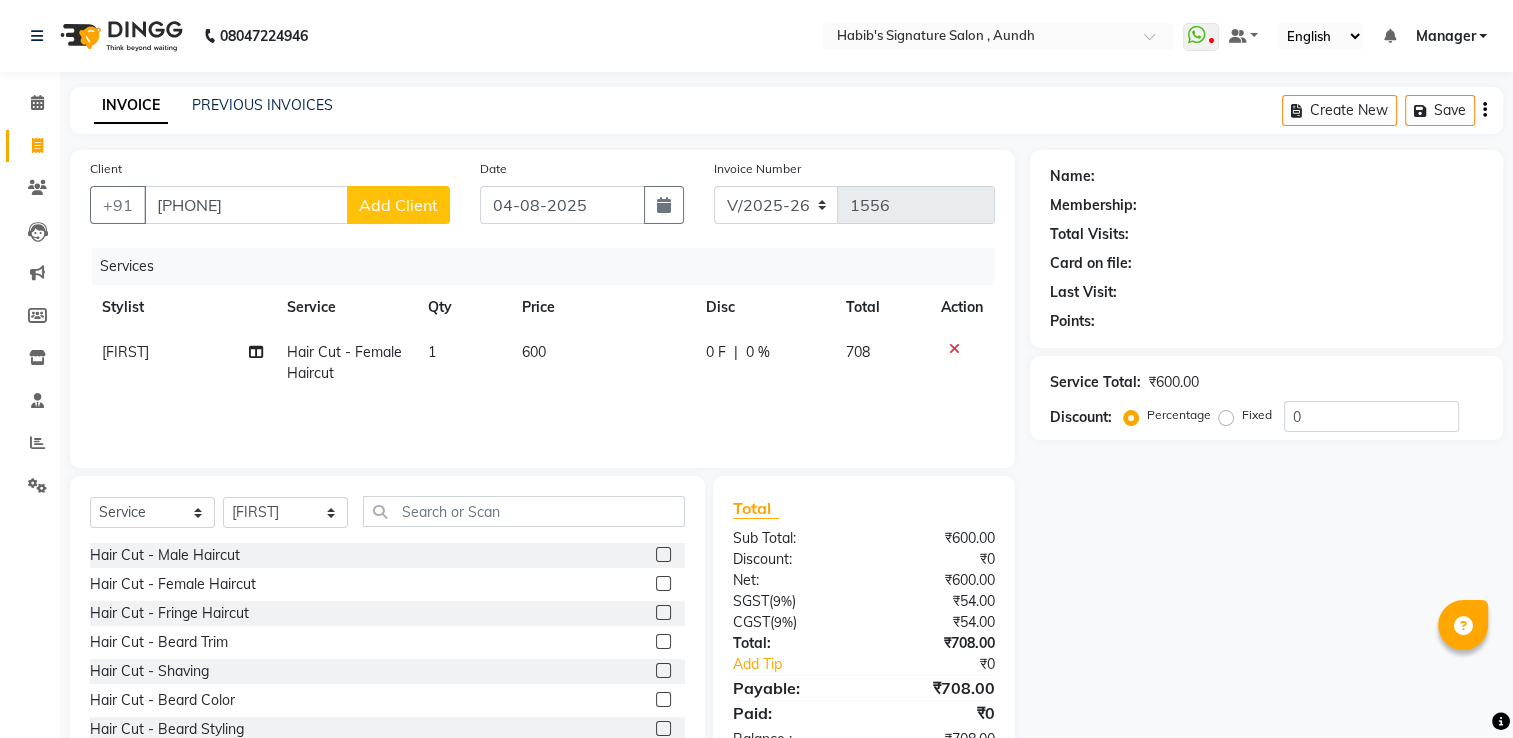 click on "Add Client" 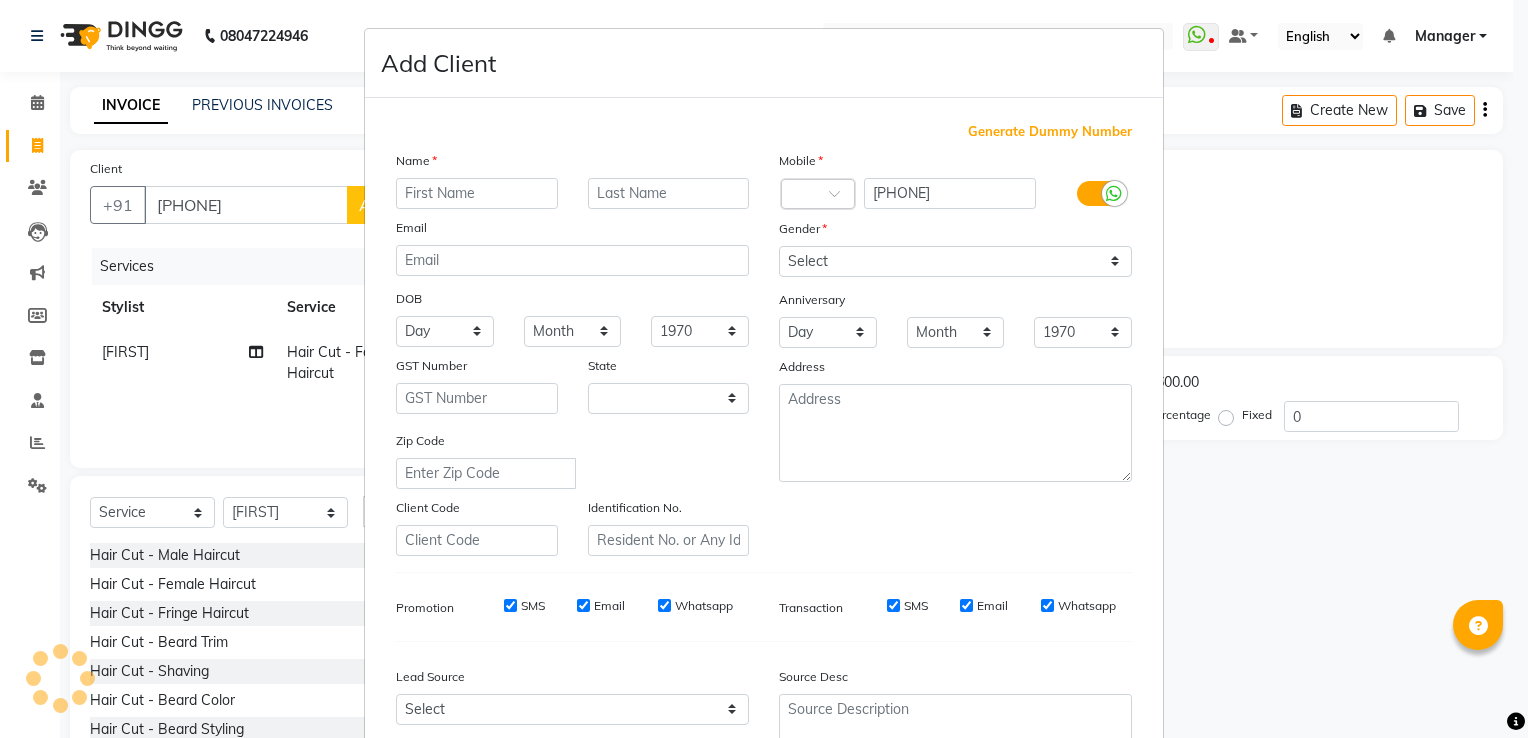 select on "22" 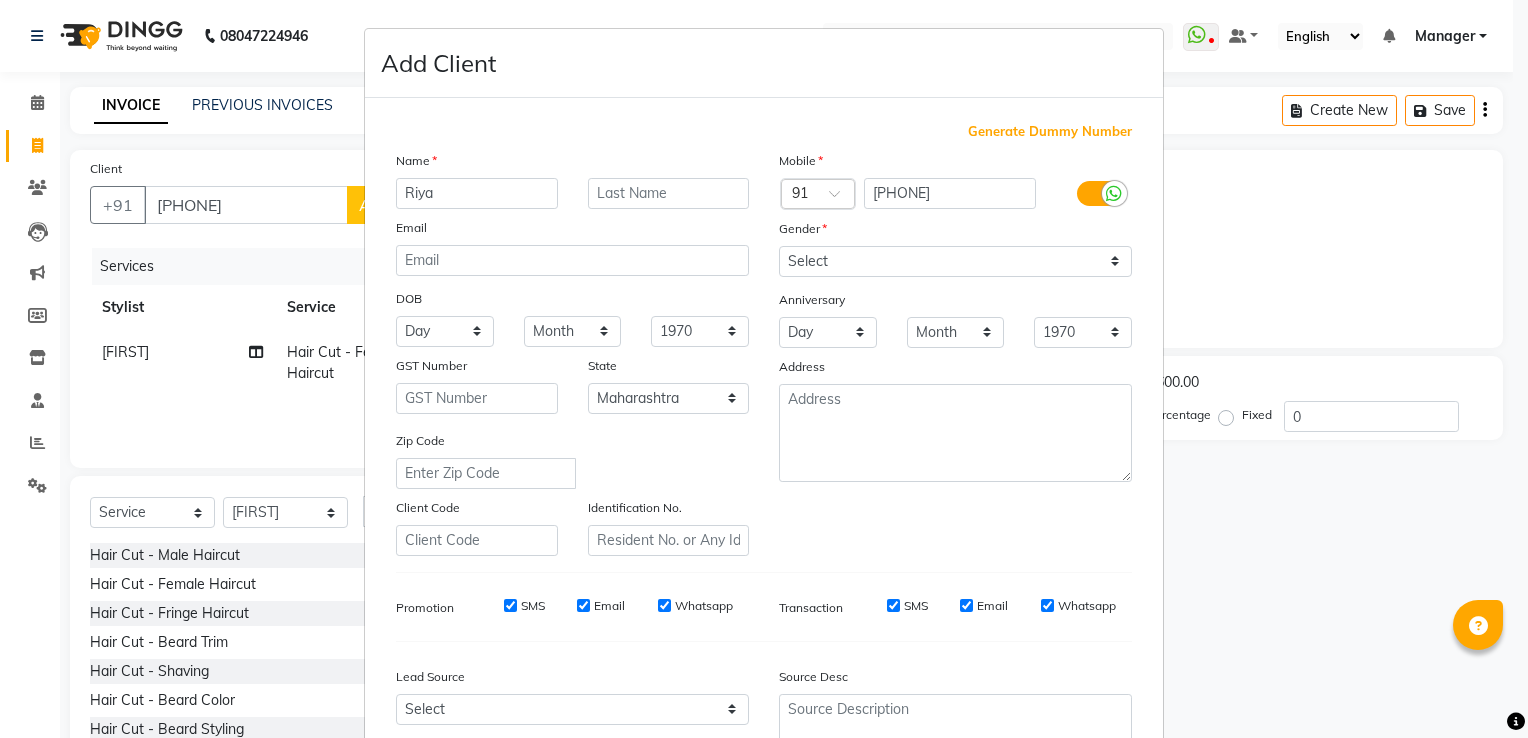 type on "Riya" 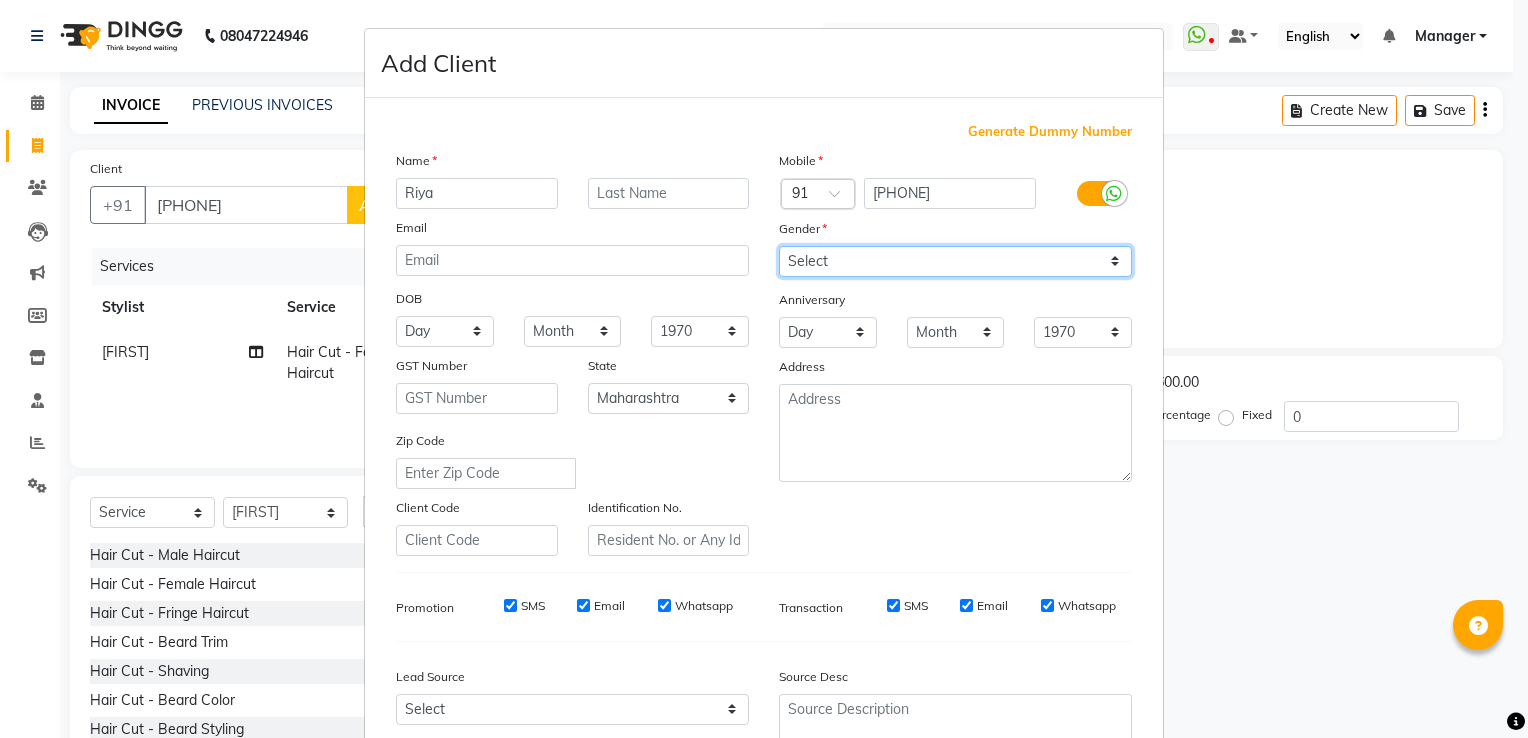 click on "Select Male Female Other Prefer Not To Say" at bounding box center (955, 261) 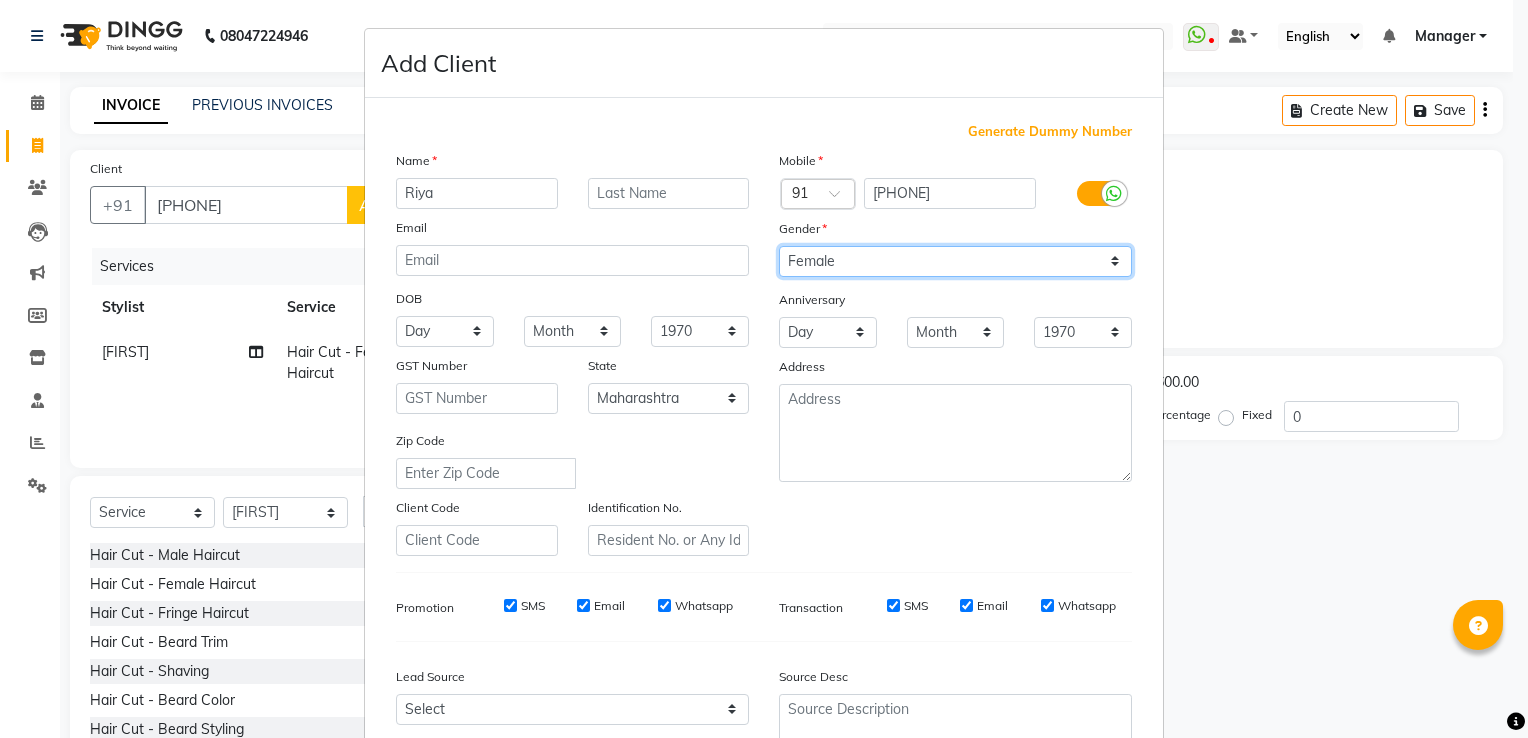 click on "Select Male Female Other Prefer Not To Say" at bounding box center (955, 261) 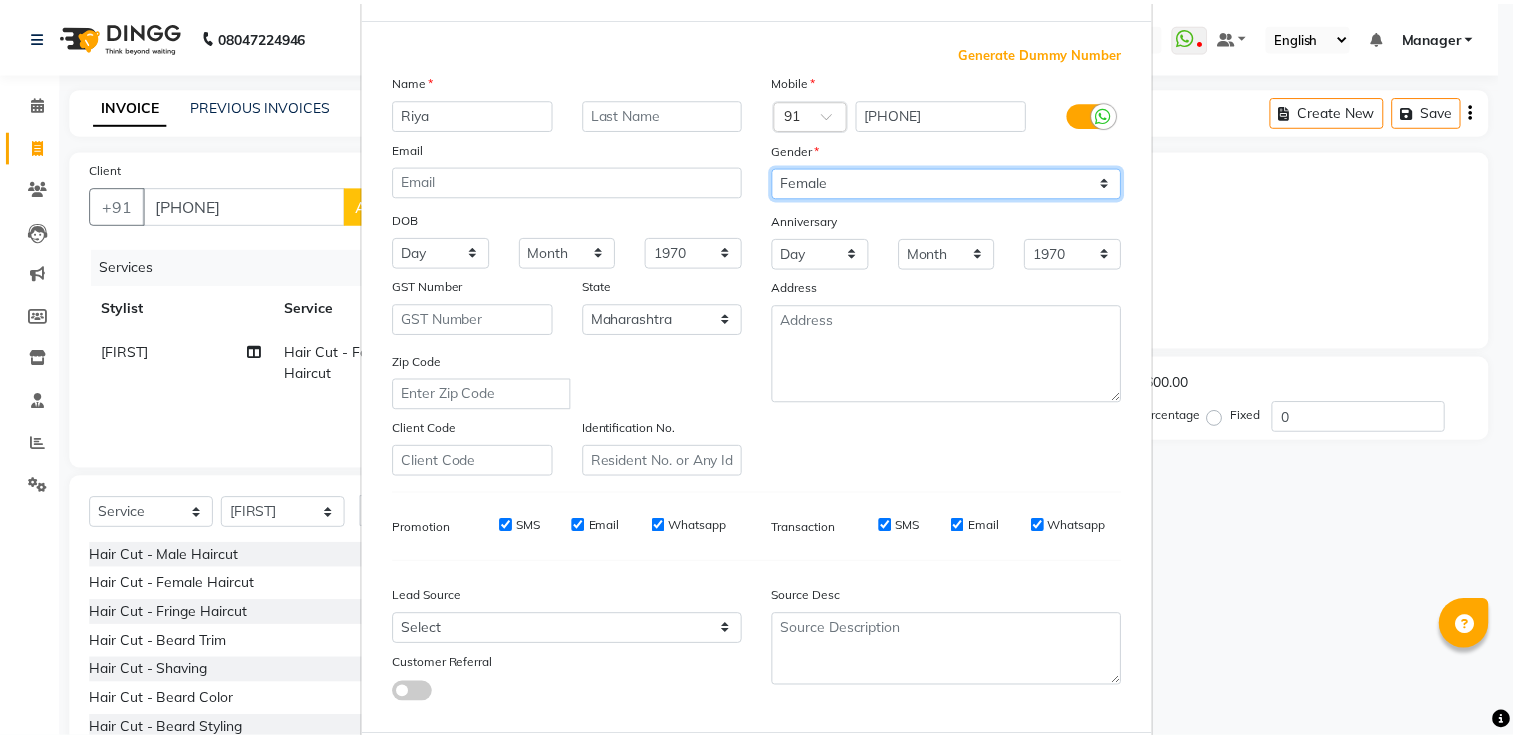 scroll, scrollTop: 194, scrollLeft: 0, axis: vertical 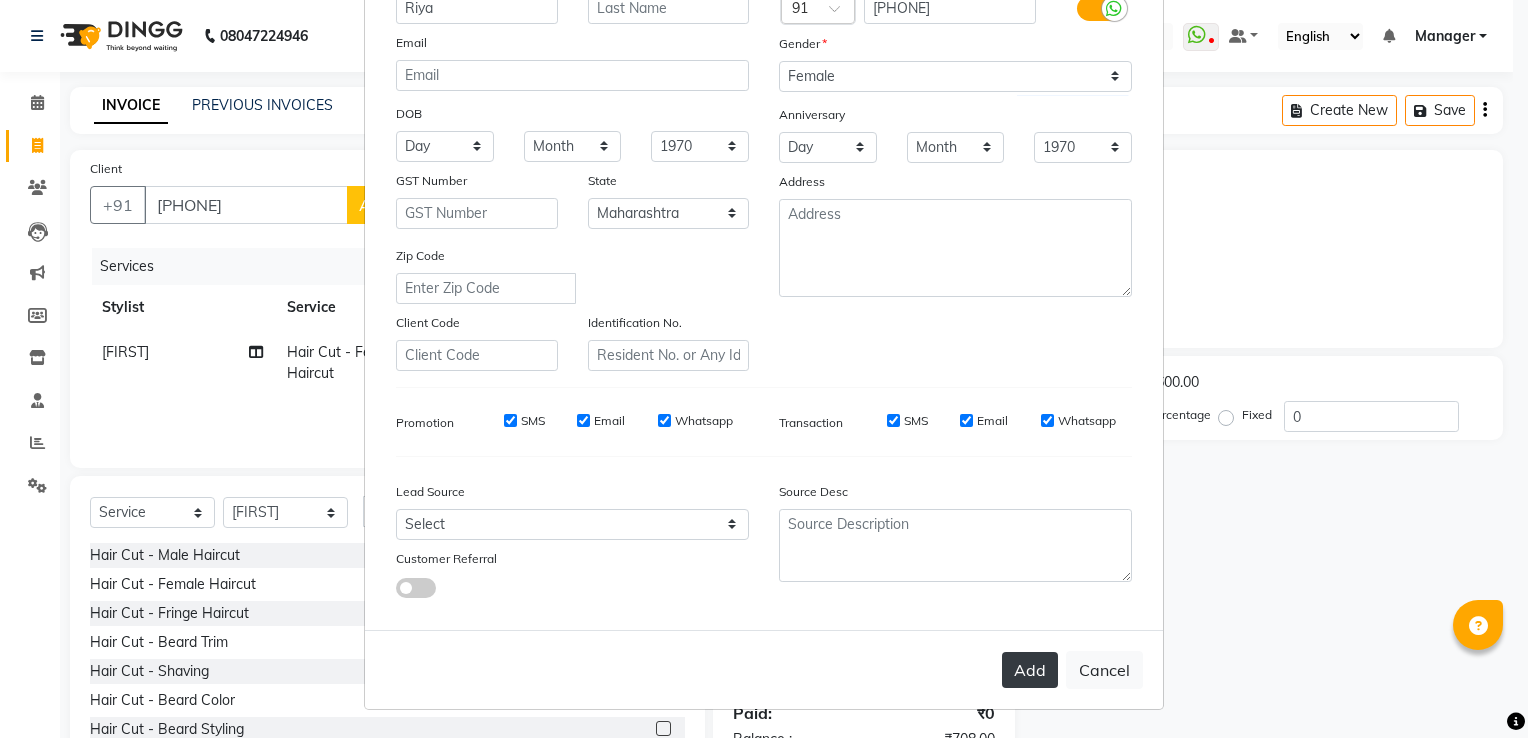 click on "Add" at bounding box center (1030, 670) 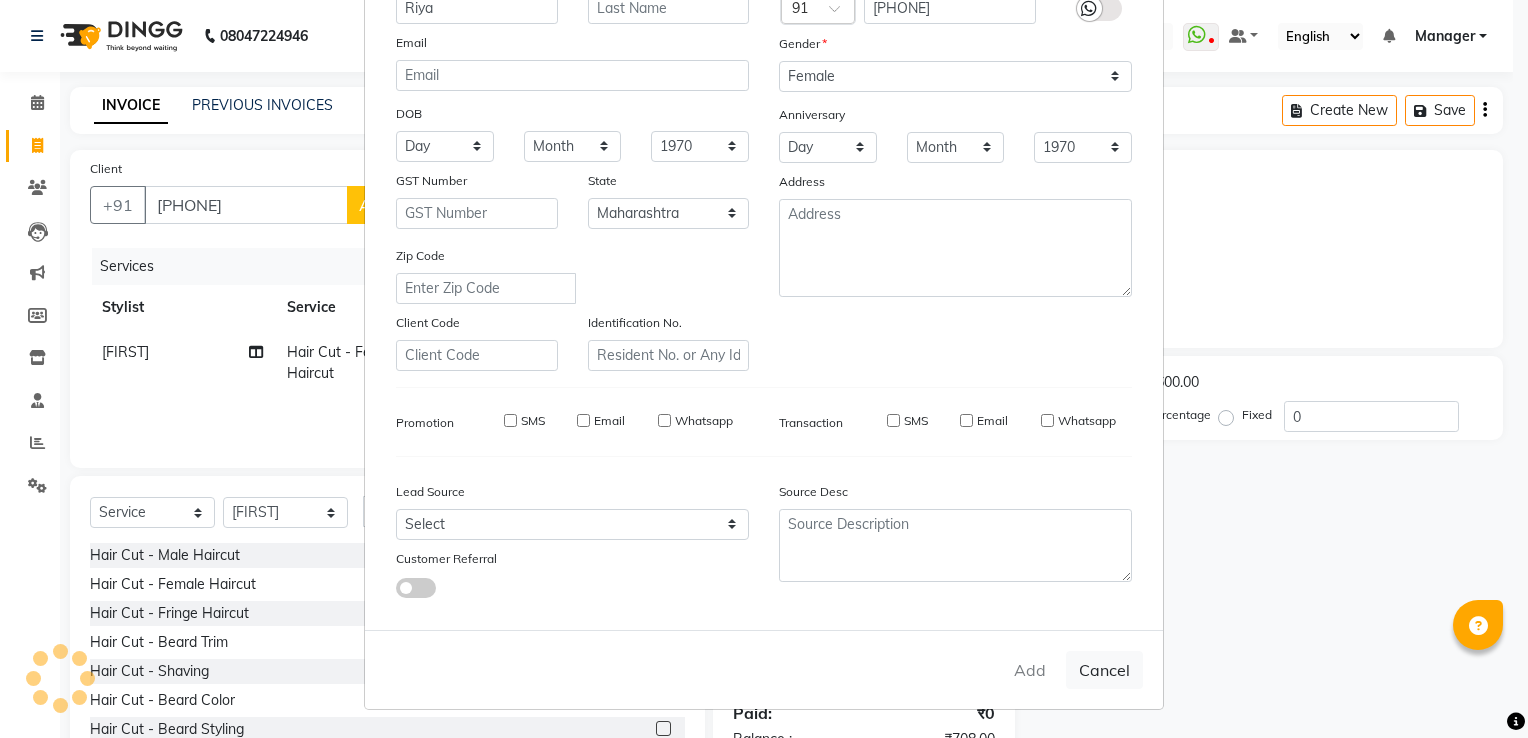 type on "93******34" 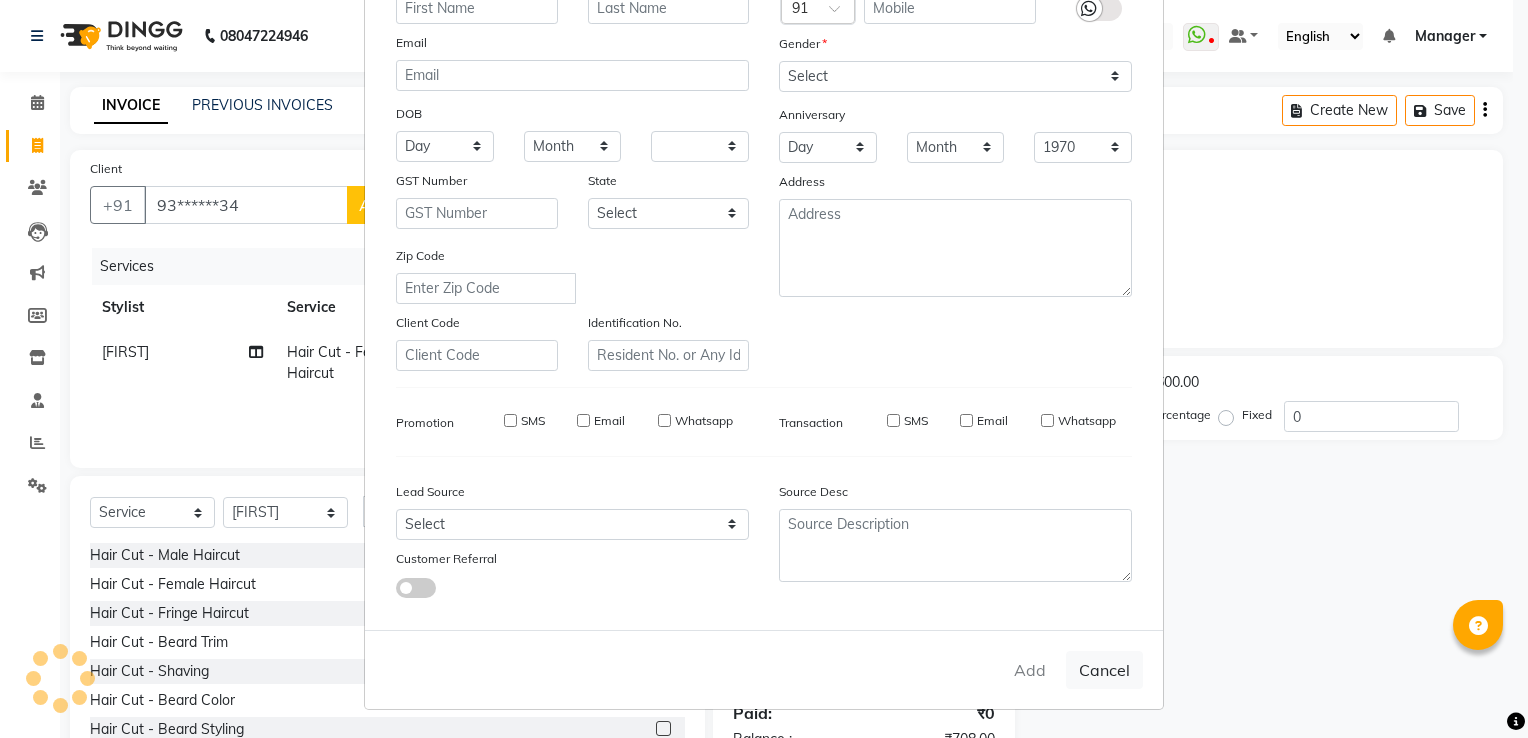 select 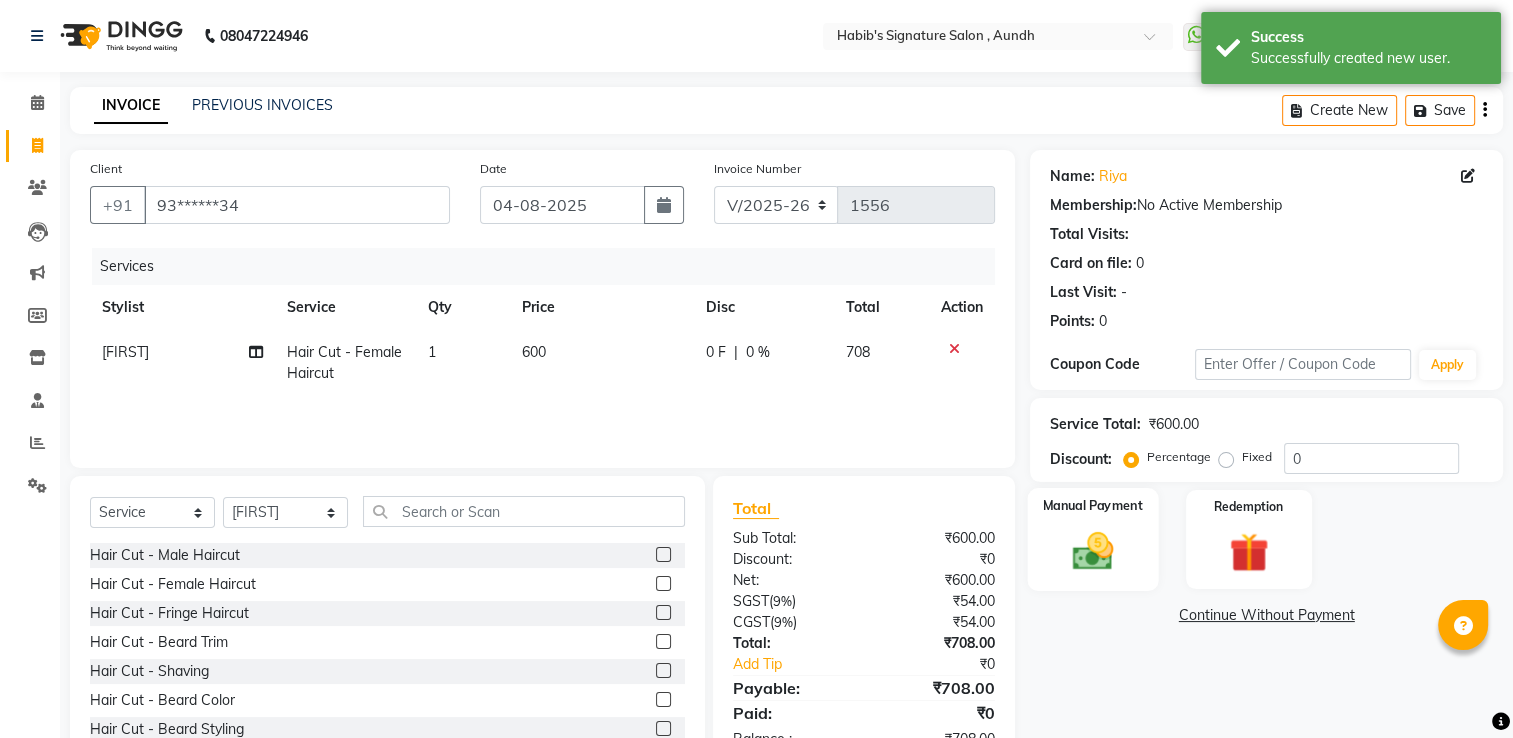 click 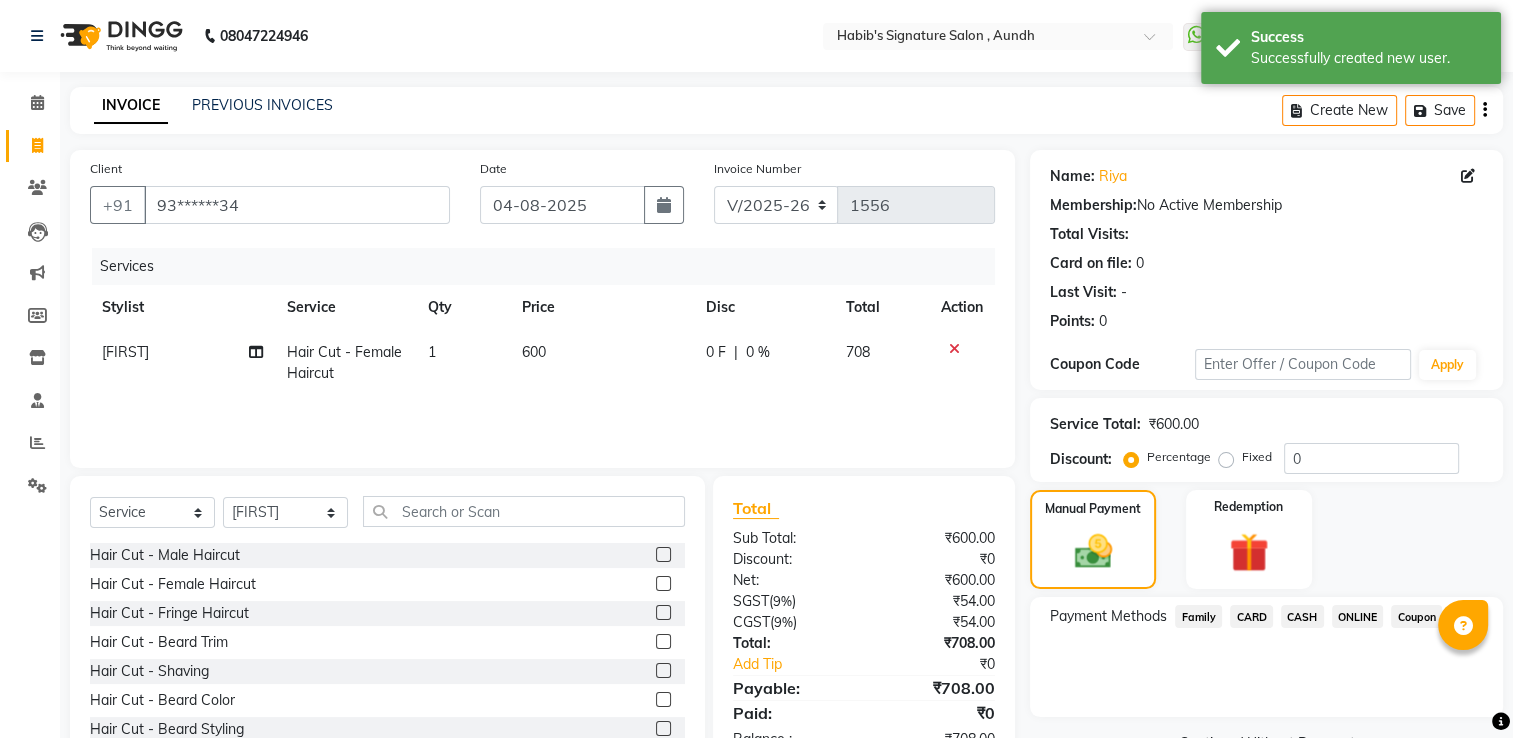 click on "ONLINE" 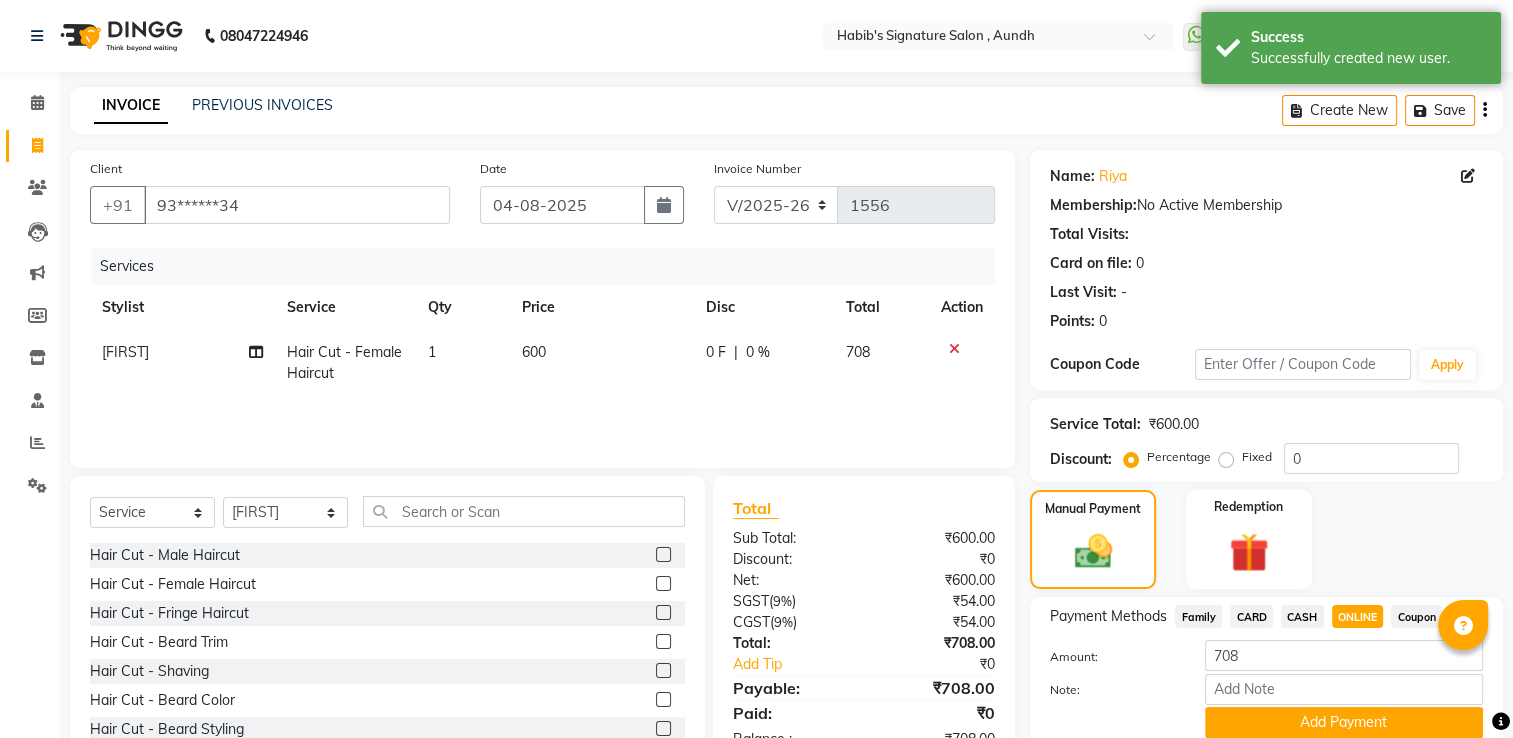 scroll, scrollTop: 80, scrollLeft: 0, axis: vertical 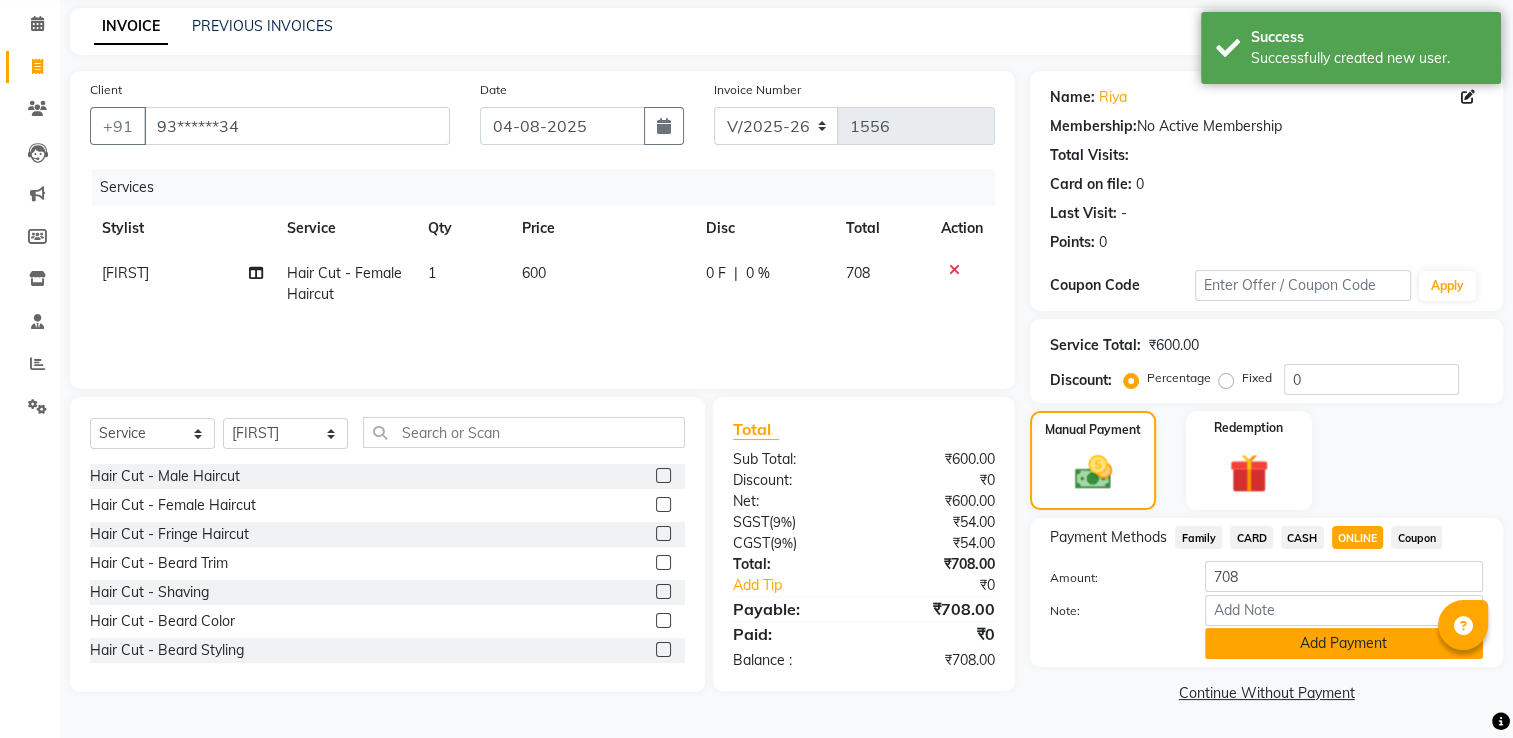 click on "Add Payment" 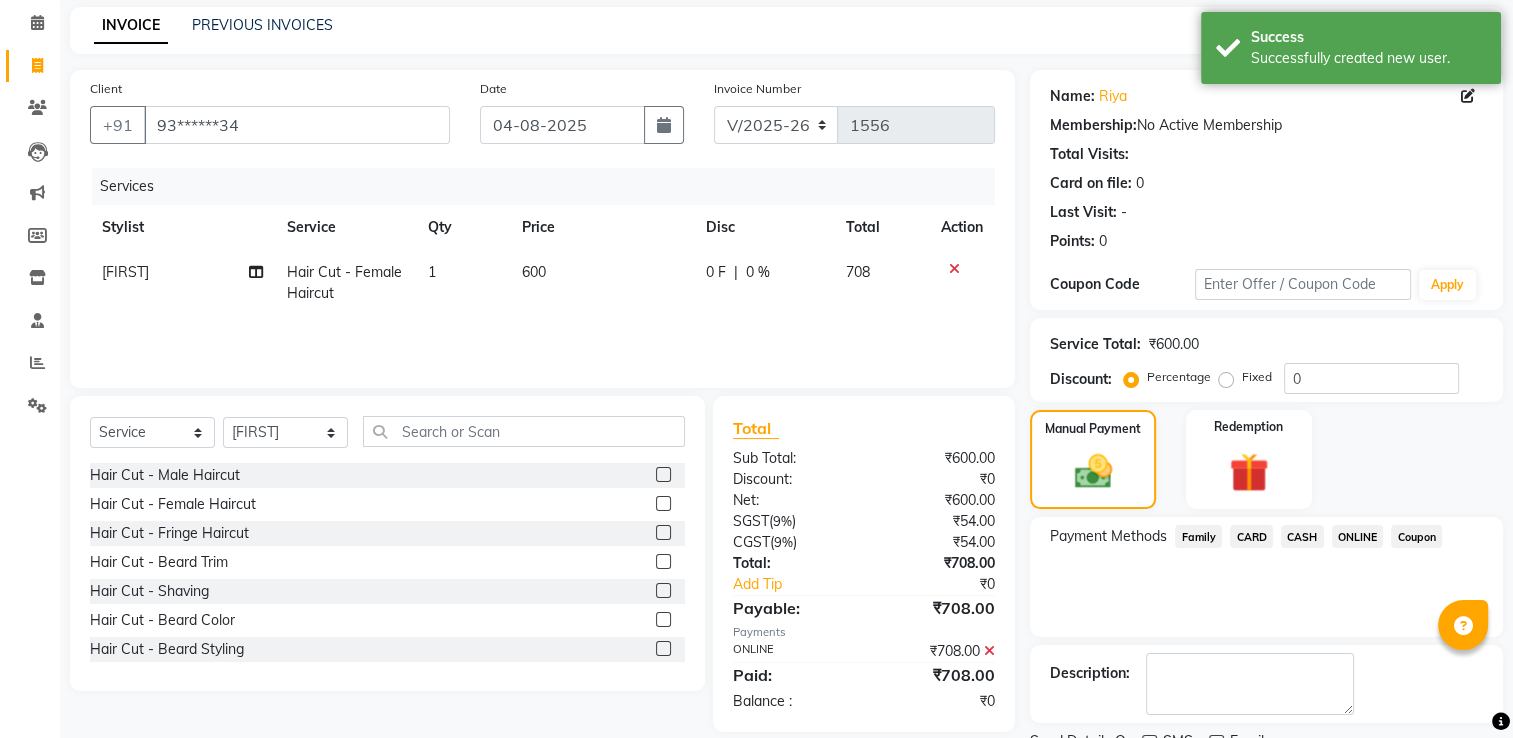 scroll, scrollTop: 161, scrollLeft: 0, axis: vertical 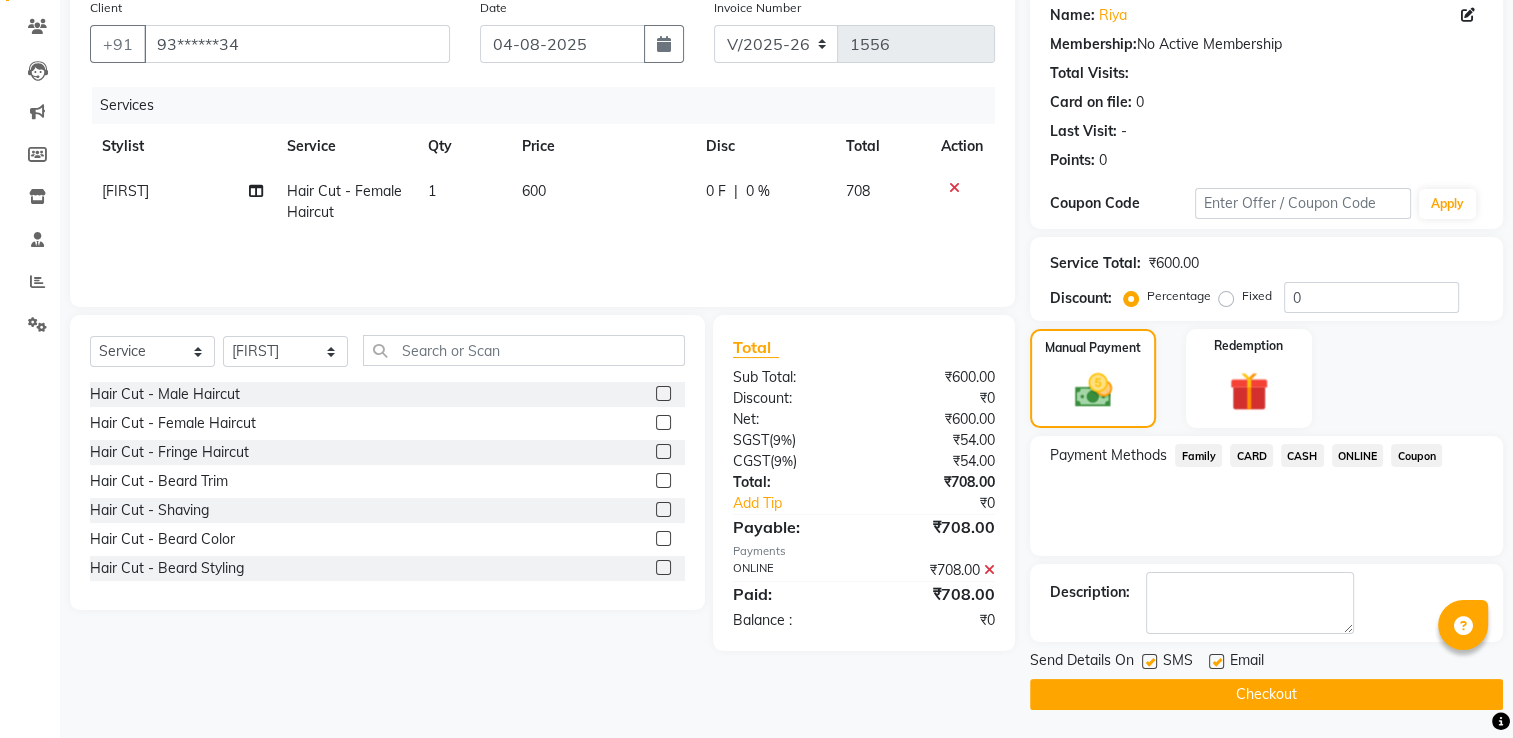 click on "Checkout" 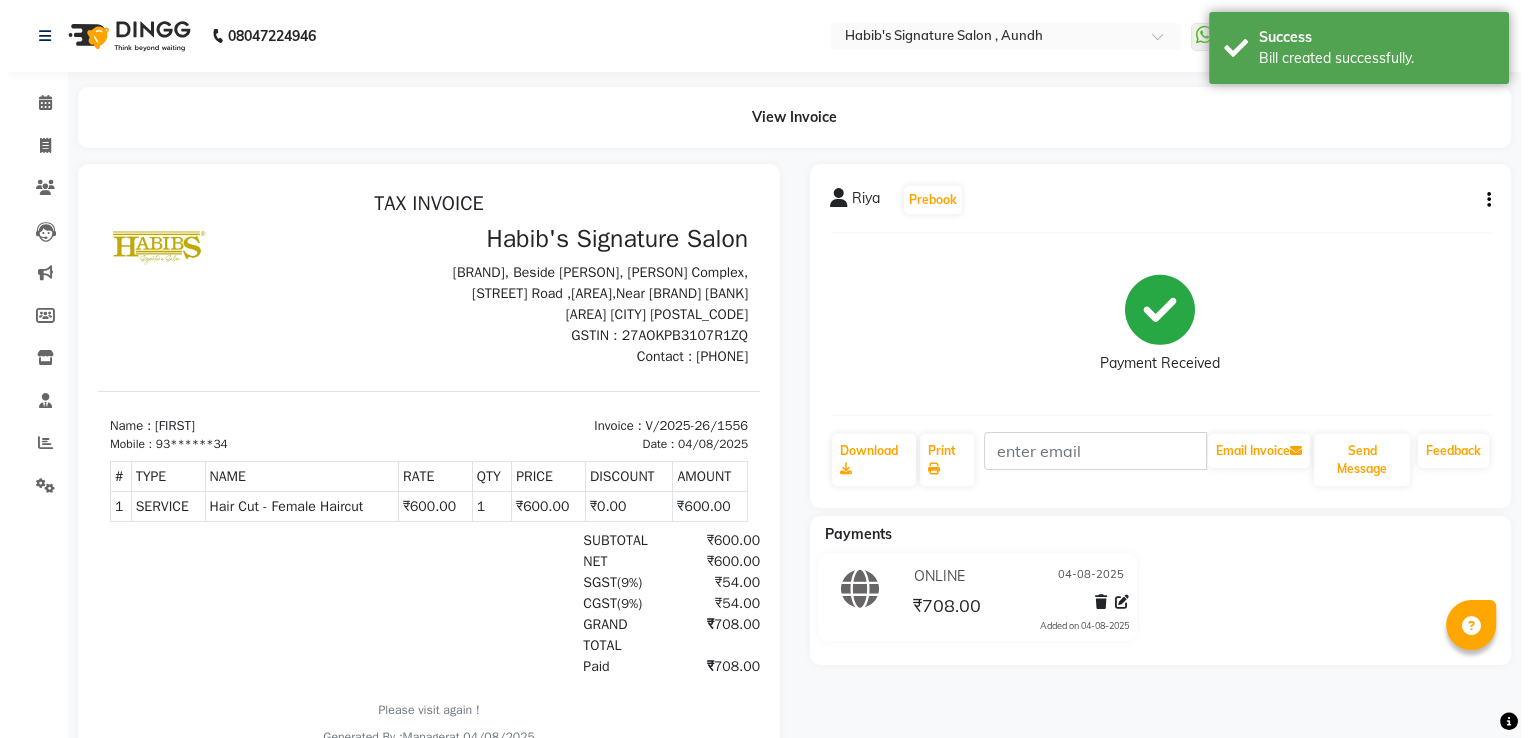 scroll, scrollTop: 0, scrollLeft: 0, axis: both 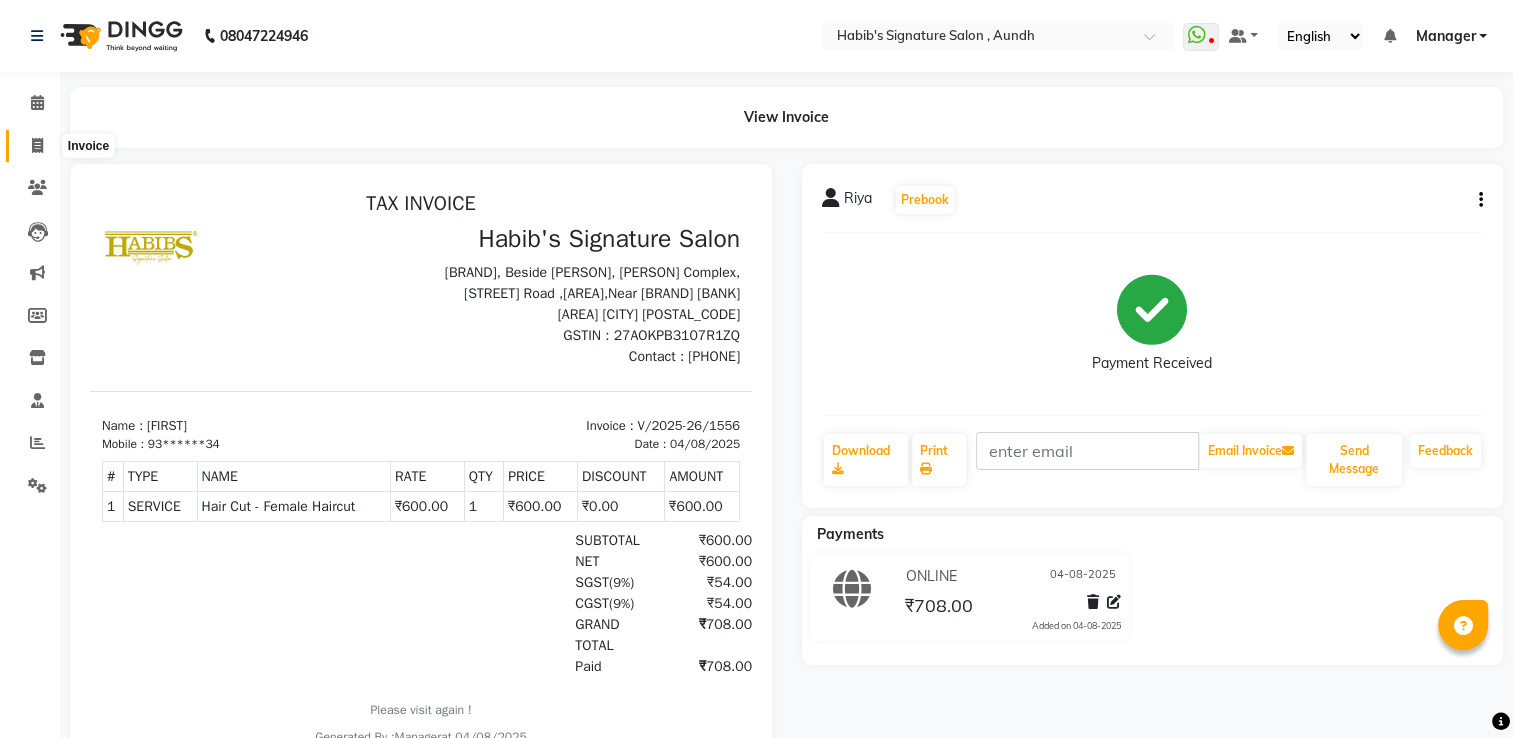 click 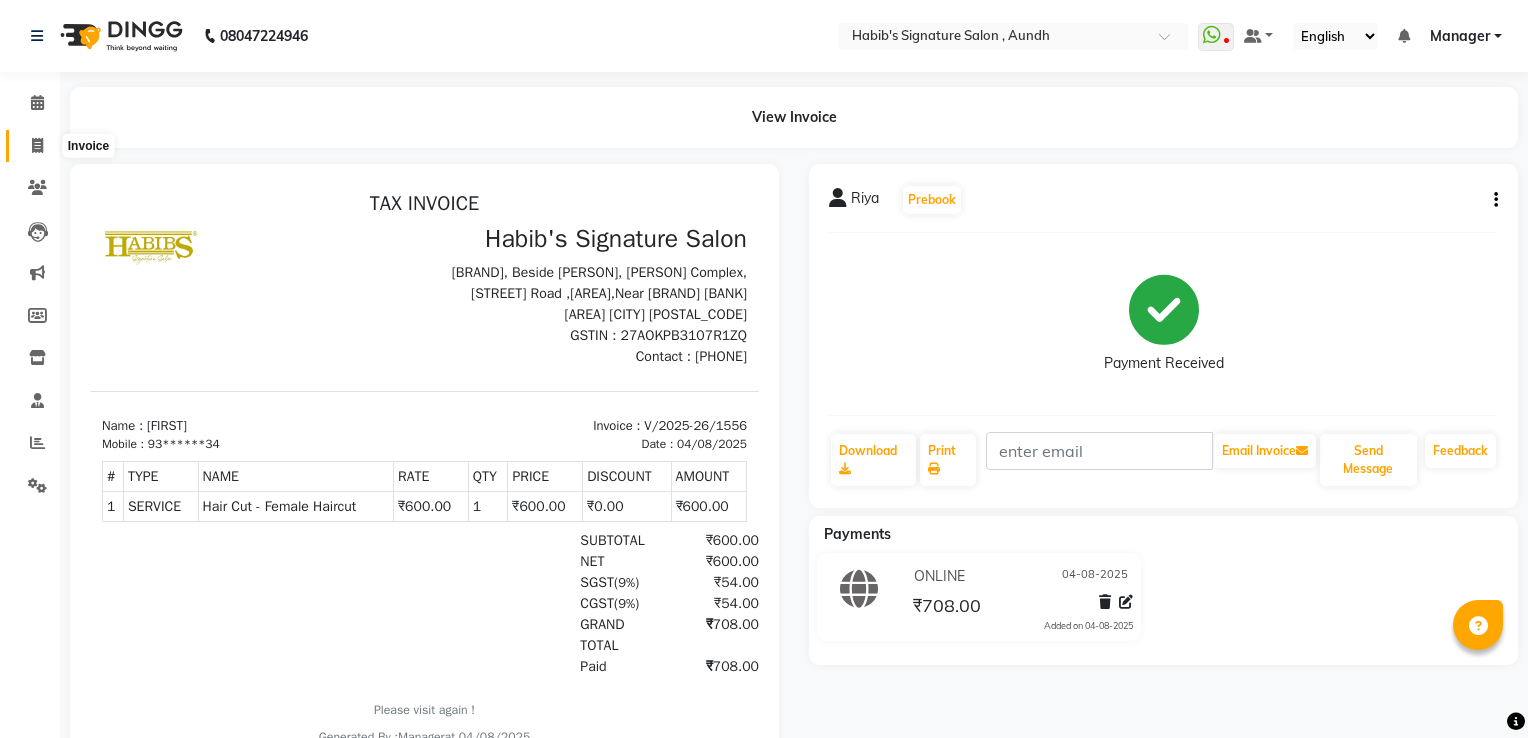 select on "service" 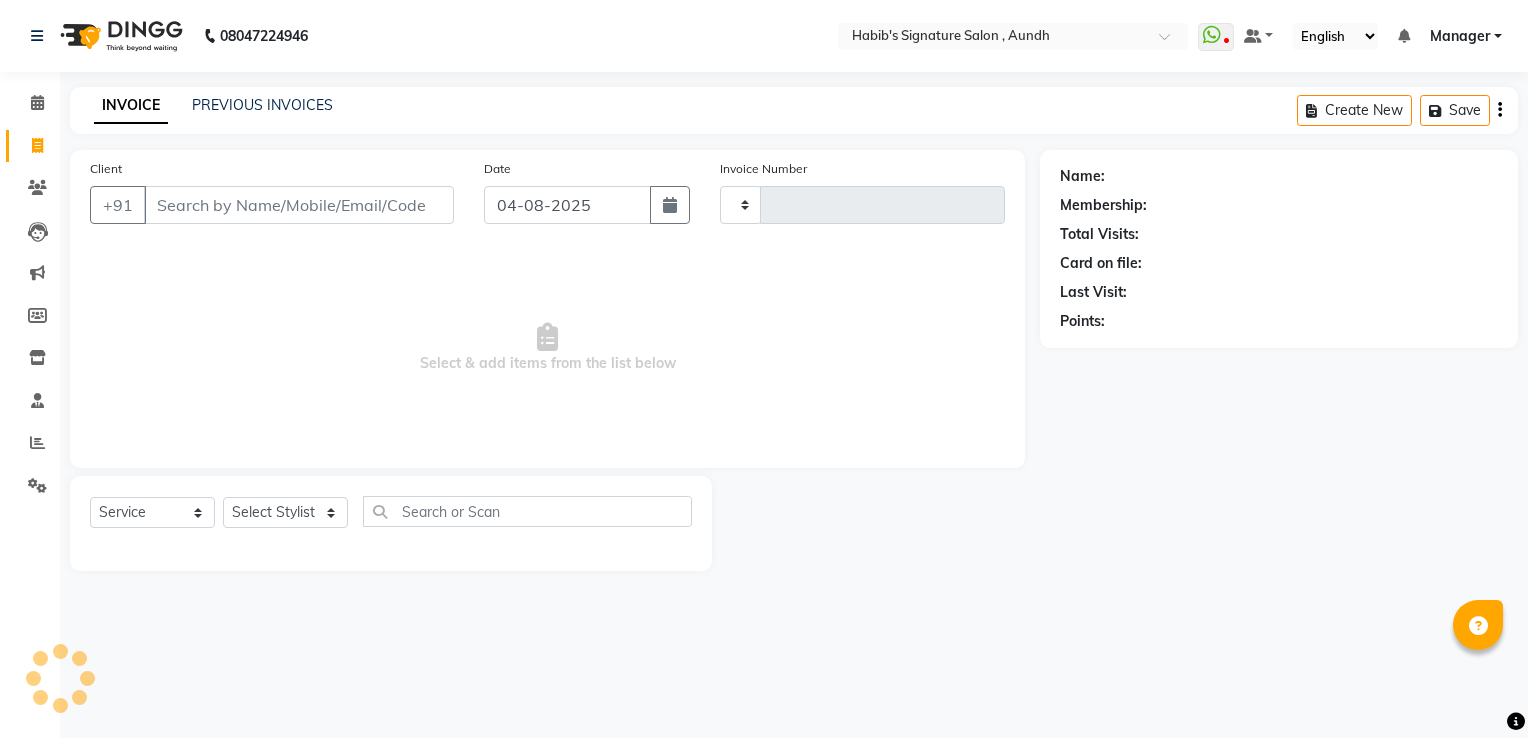type on "1557" 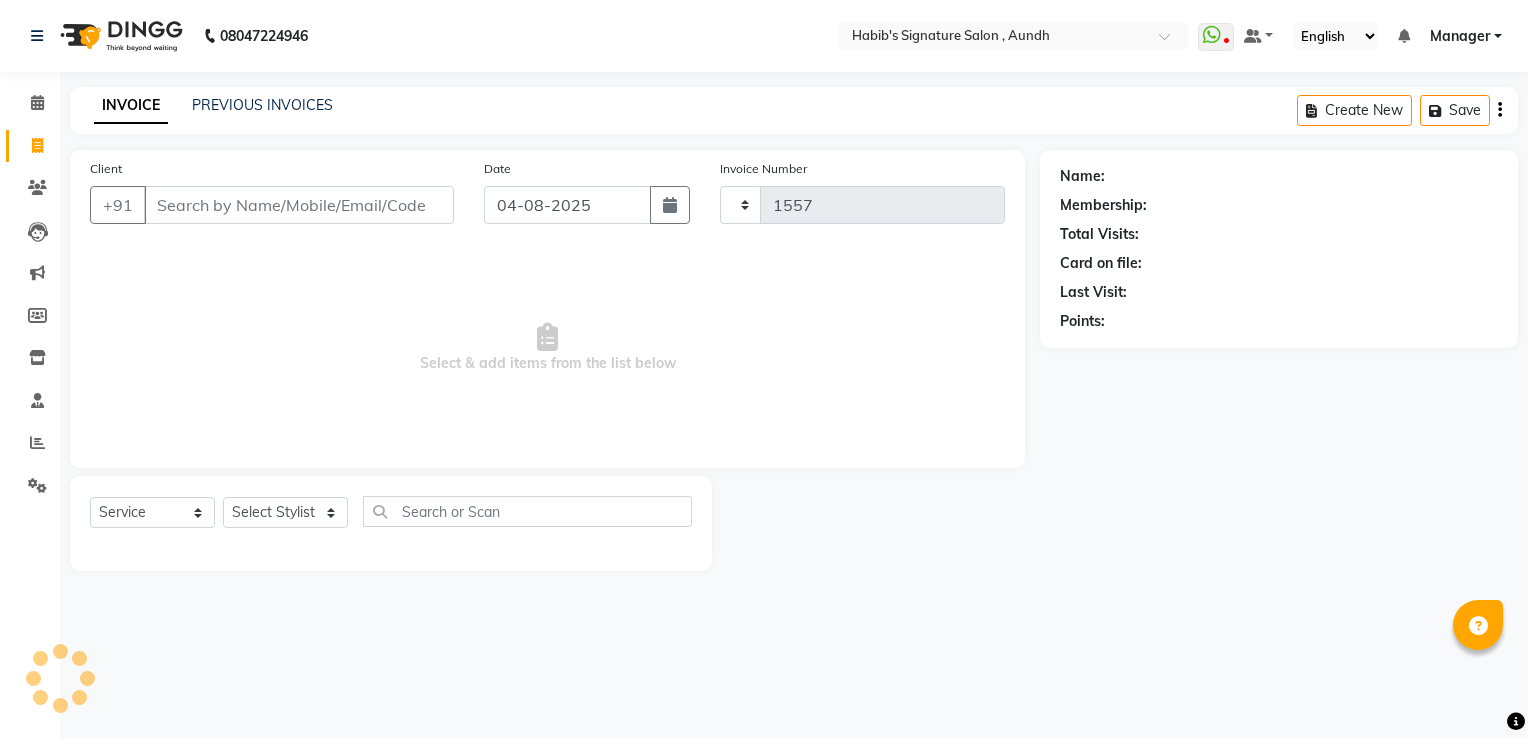 select on "6342" 